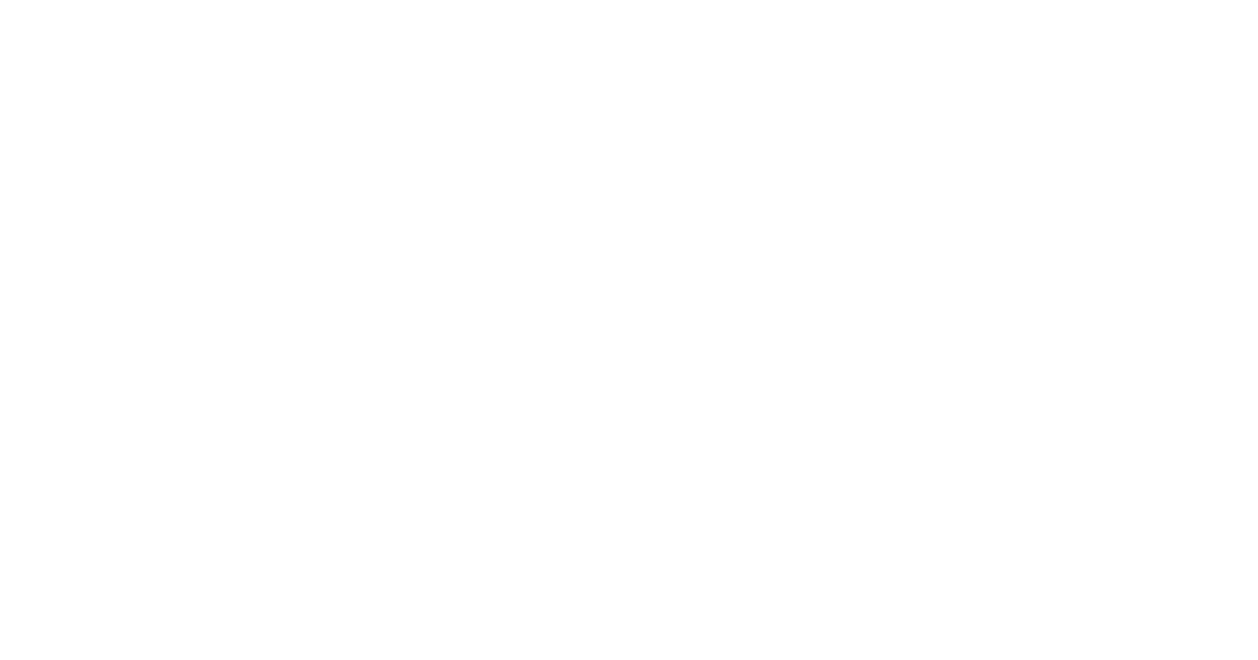 scroll, scrollTop: 0, scrollLeft: 0, axis: both 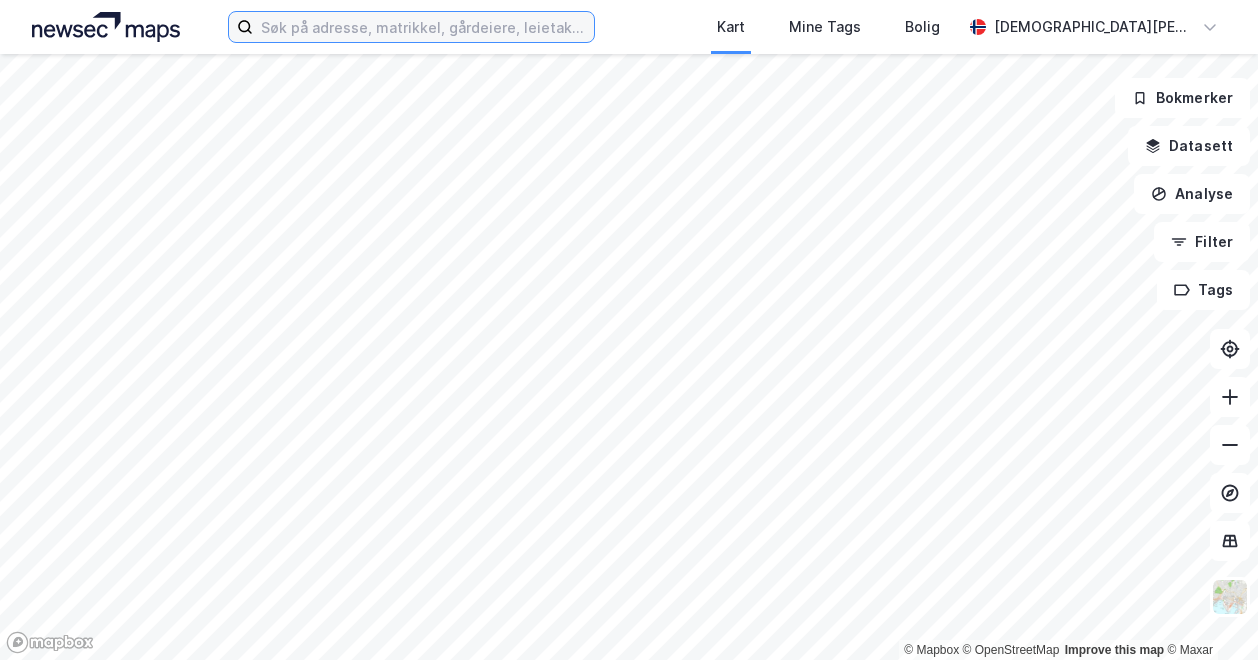 click at bounding box center (423, 27) 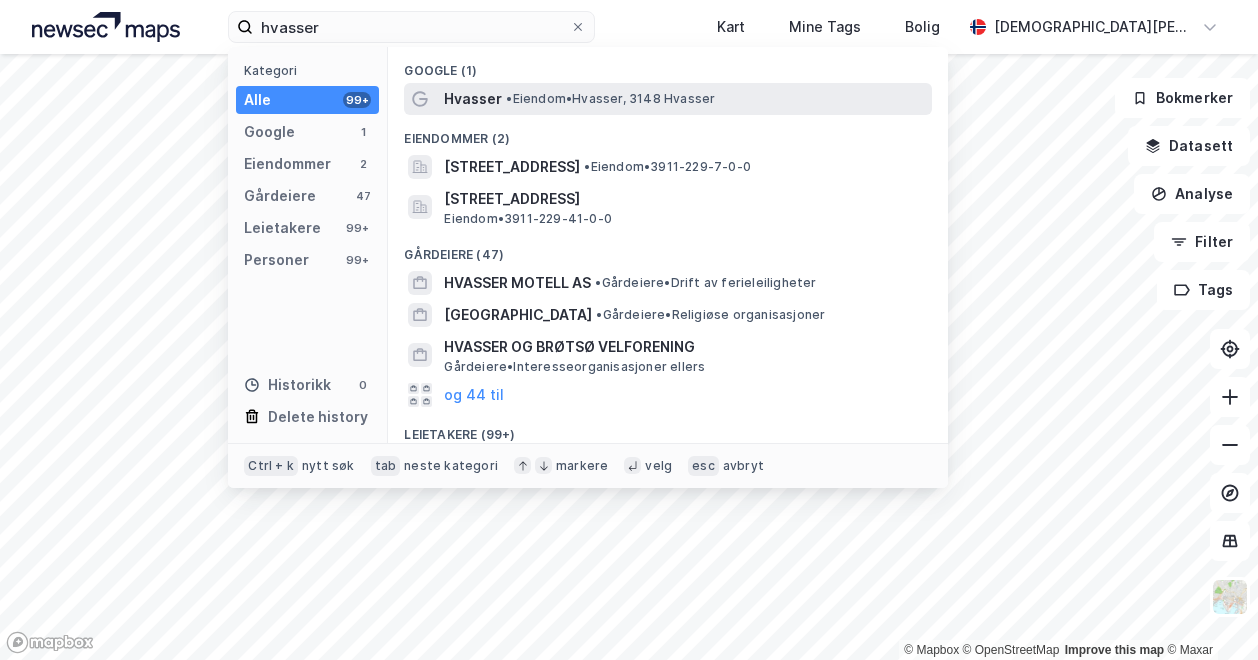 click on "•  Eiendom  •  Hvasser, 3148 Hvasser" at bounding box center (610, 99) 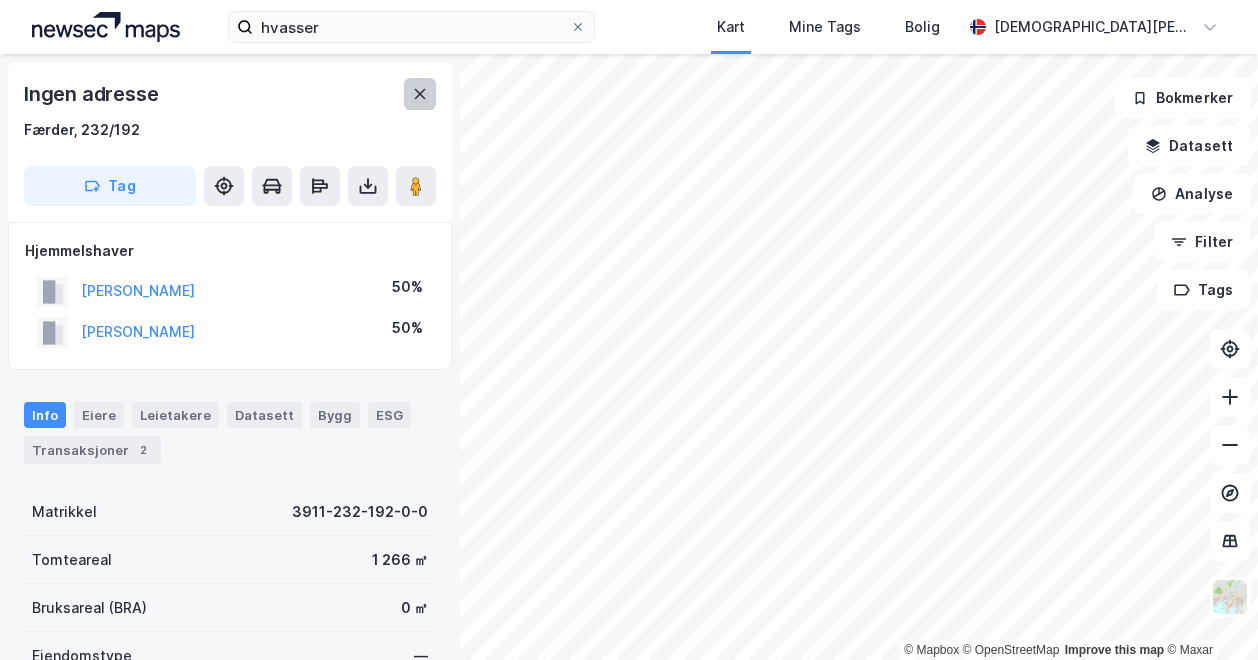 click 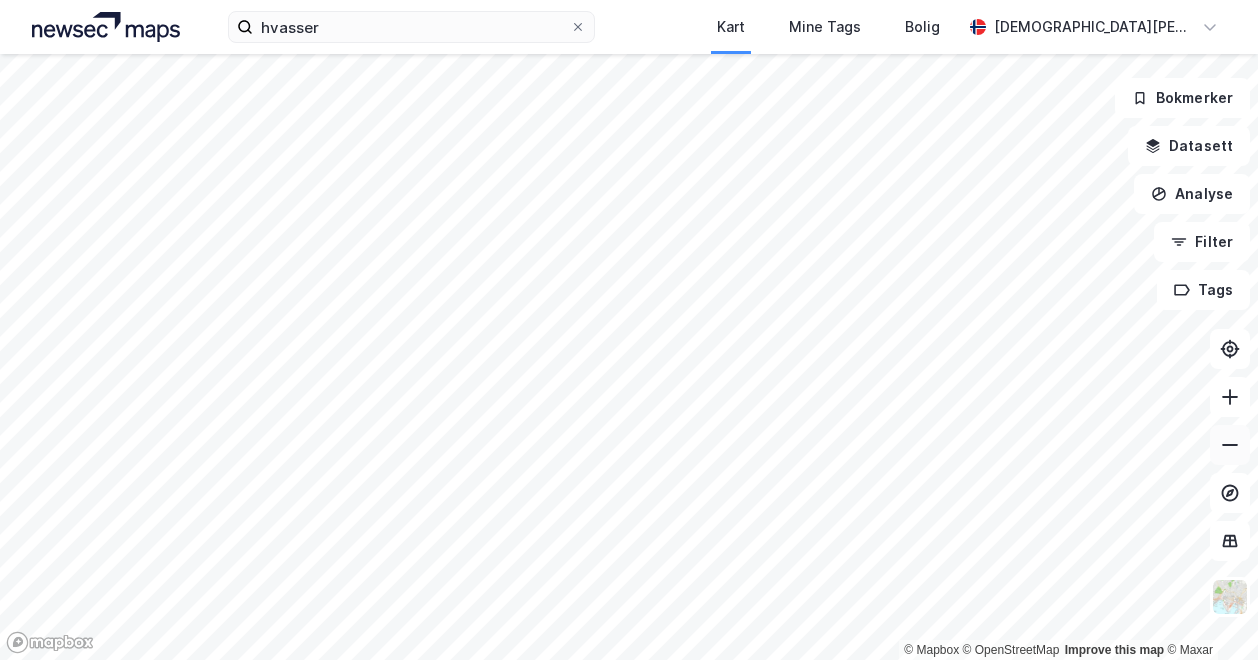 click 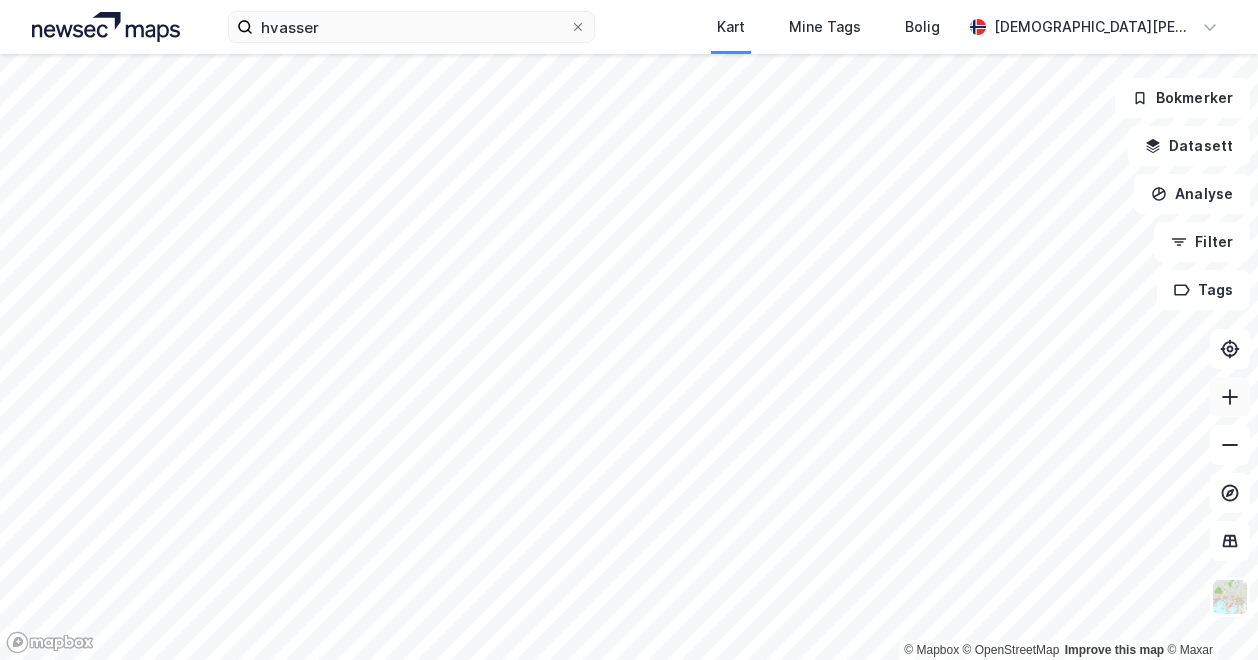 click 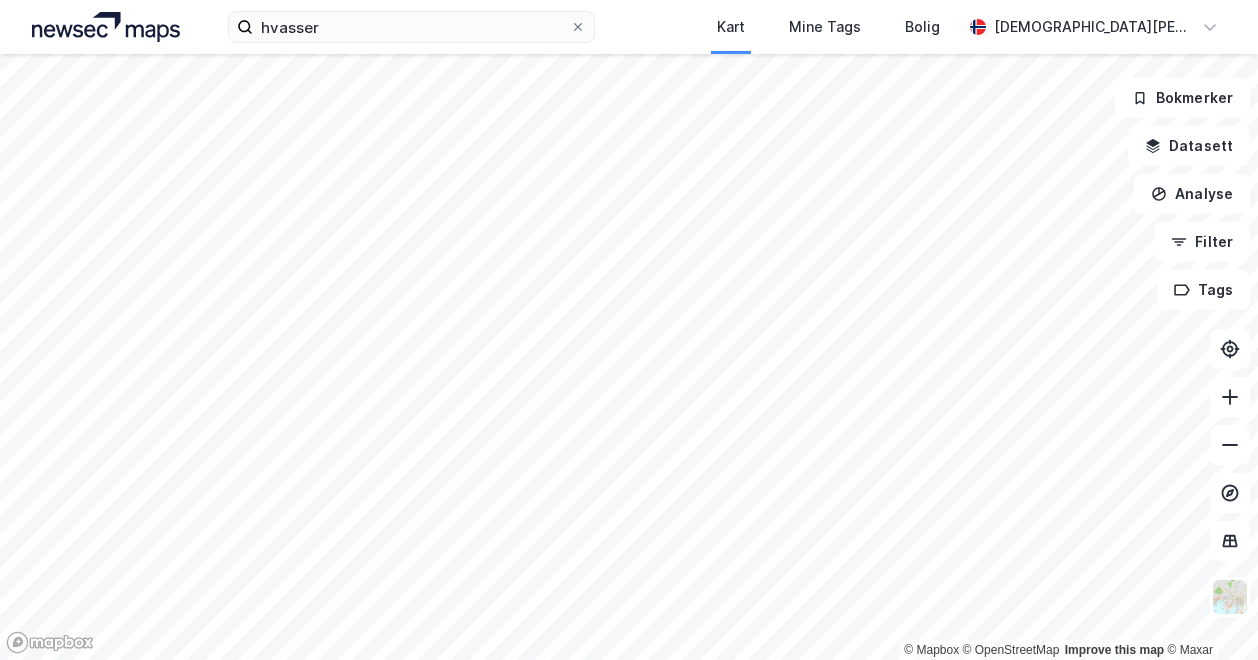 click on "hvasser Kart Mine Tags Bolig [DEMOGRAPHIC_DATA][PERSON_NAME] © Mapbox   © OpenStreetMap   Improve this map   © Maxar Bokmerker Datasett Analyse Filter Tags" at bounding box center (629, 330) 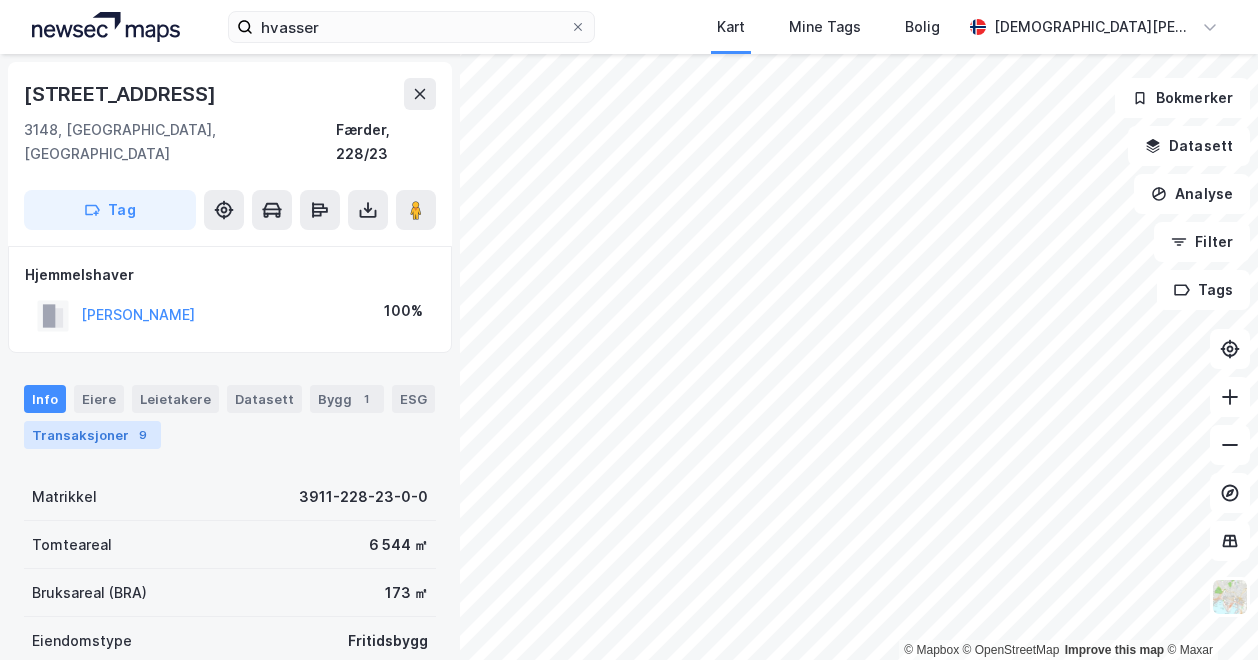 click on "9" at bounding box center (143, 435) 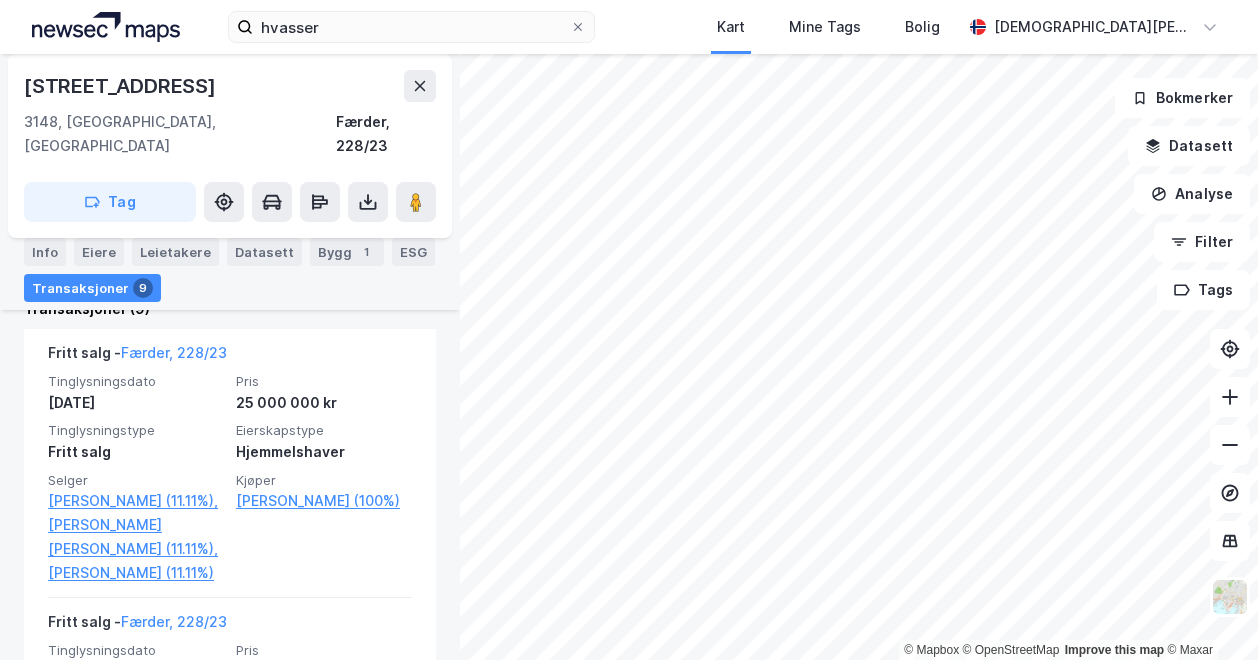 scroll, scrollTop: 495, scrollLeft: 0, axis: vertical 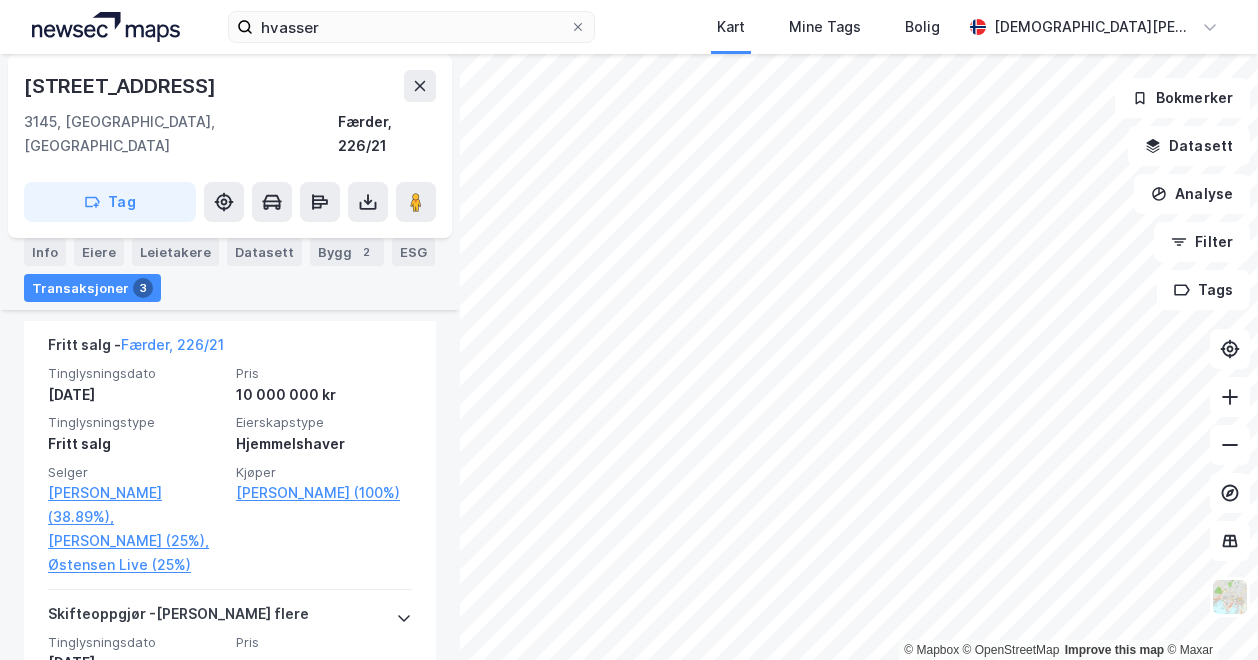 click on "hvasser Kart Mine Tags Bolig [PERSON_NAME] © Mapbox   © OpenStreetMap   Improve this map   © Maxar [STREET_ADDRESS], Vestfold Færder, 226/21 Tag Hjemmelshaver [PERSON_NAME] 100% Info Eiere Leietakere Datasett Bygg 2 ESG Transaksjoner 3 Pris Dato Transaksjonstype Tinglysninger Aksjetransaksjon Transaksjoner (3) Fritt salg -  Færder, 226/21 Tinglysningsdato [DATE] Pris 10 000 000 kr Tinglysningstype Fritt salg Eierskapstype Hjemmelshaver Selger [PERSON_NAME] (38.89%),  [PERSON_NAME] (25%),  [PERSON_NAME] Live (25%) Kjøper [PERSON_NAME] (100%) Skifteoppgjør -  Gjelder flere Tinglysningsdato [DATE] Pris — Tinglysningstype Skifteoppgjør Eierskapstype Hjemmelshaver [PERSON_NAME] (33.33%),  [PERSON_NAME] [PERSON_NAME] (33.33%),  [PERSON_NAME] (16.67%),  [PERSON_NAME] Live (16.67%) Kjøper [PERSON_NAME] (38.89%),  [PERSON_NAME] (25%),  Østensen Live (25%) Bokmerker Datasett Analyse Filter Tags" at bounding box center (629, 330) 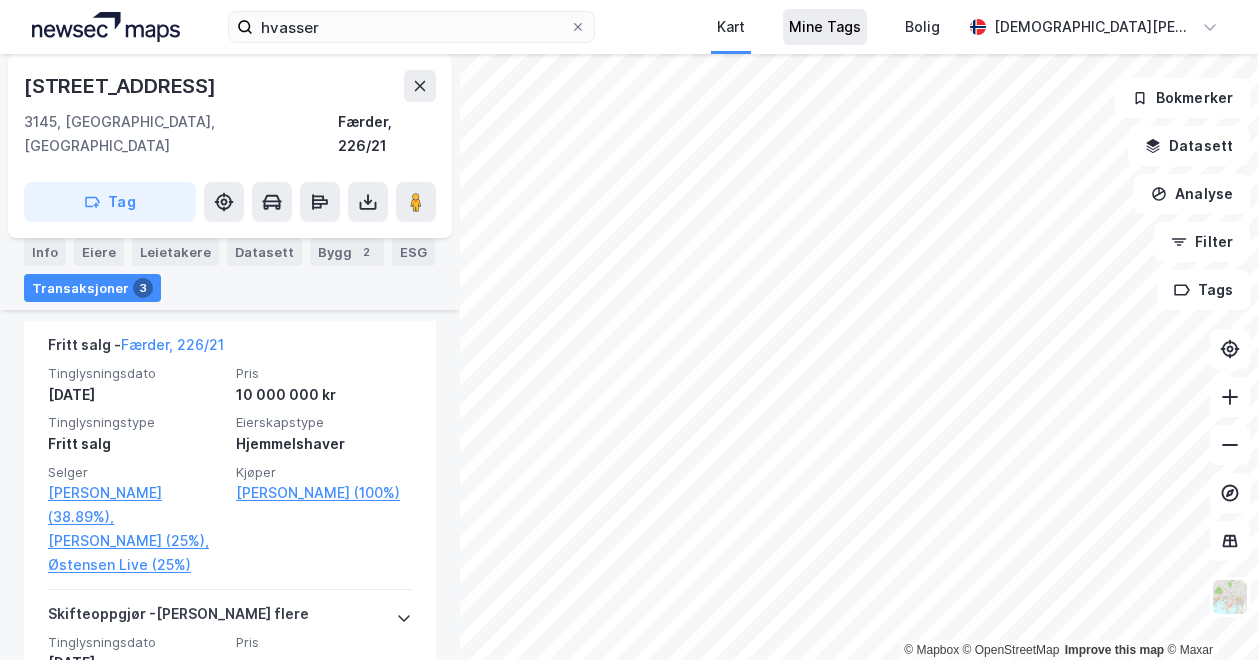 click on "hvasser Kart Mine Tags Bolig [PERSON_NAME] © Mapbox   © OpenStreetMap   Improve this map   © Maxar [STREET_ADDRESS], Vestfold Færder, 226/21 Tag Hjemmelshaver [PERSON_NAME] 100% Info Eiere Leietakere Datasett Bygg 2 ESG Transaksjoner 3 Pris Dato Transaksjonstype Tinglysninger Aksjetransaksjon Transaksjoner (3) Fritt salg -  Færder, 226/21 Tinglysningsdato [DATE] Pris 10 000 000 kr Tinglysningstype Fritt salg Eierskapstype Hjemmelshaver Selger [PERSON_NAME] (38.89%),  [PERSON_NAME] (25%),  [PERSON_NAME] Live (25%) Kjøper [PERSON_NAME] (100%) Skifteoppgjør -  Gjelder flere Tinglysningsdato [DATE] Pris — Tinglysningstype Skifteoppgjør Eierskapstype Hjemmelshaver [PERSON_NAME] (33.33%),  [PERSON_NAME] [PERSON_NAME] (33.33%),  [PERSON_NAME] (16.67%),  [PERSON_NAME] Live (16.67%) Kjøper [PERSON_NAME] (38.89%),  [PERSON_NAME] (25%),  Østensen Live (25%) Bokmerker Datasett Analyse Filter Tags" at bounding box center (629, 330) 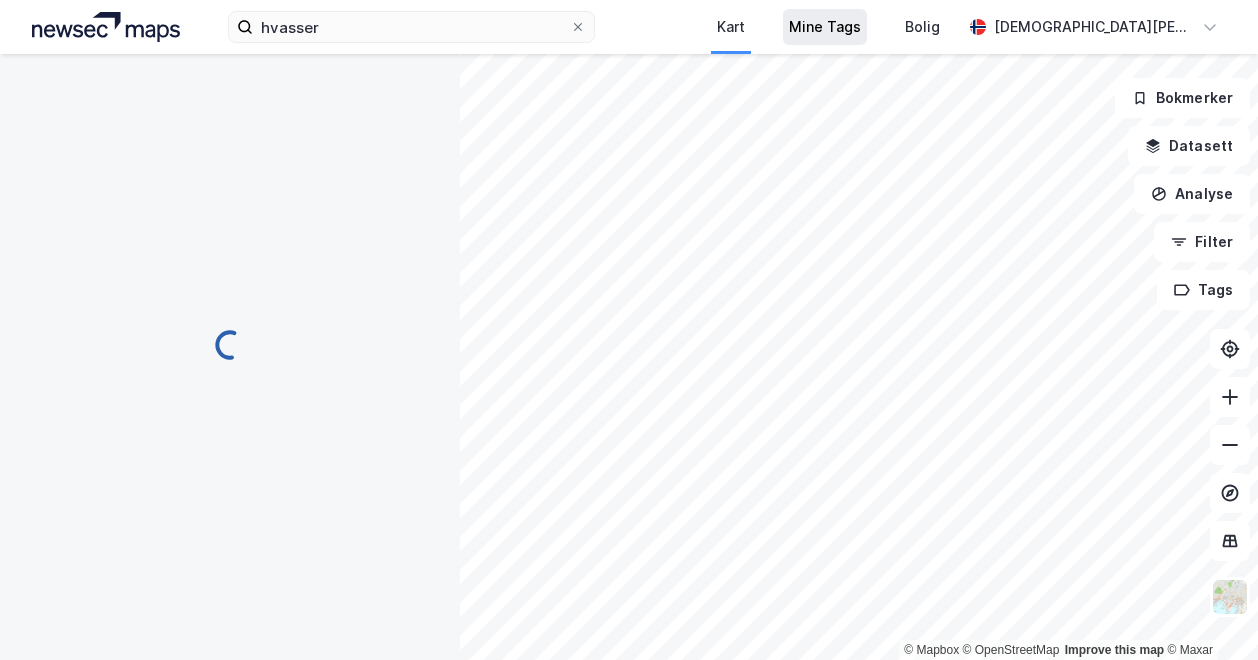 scroll, scrollTop: 0, scrollLeft: 0, axis: both 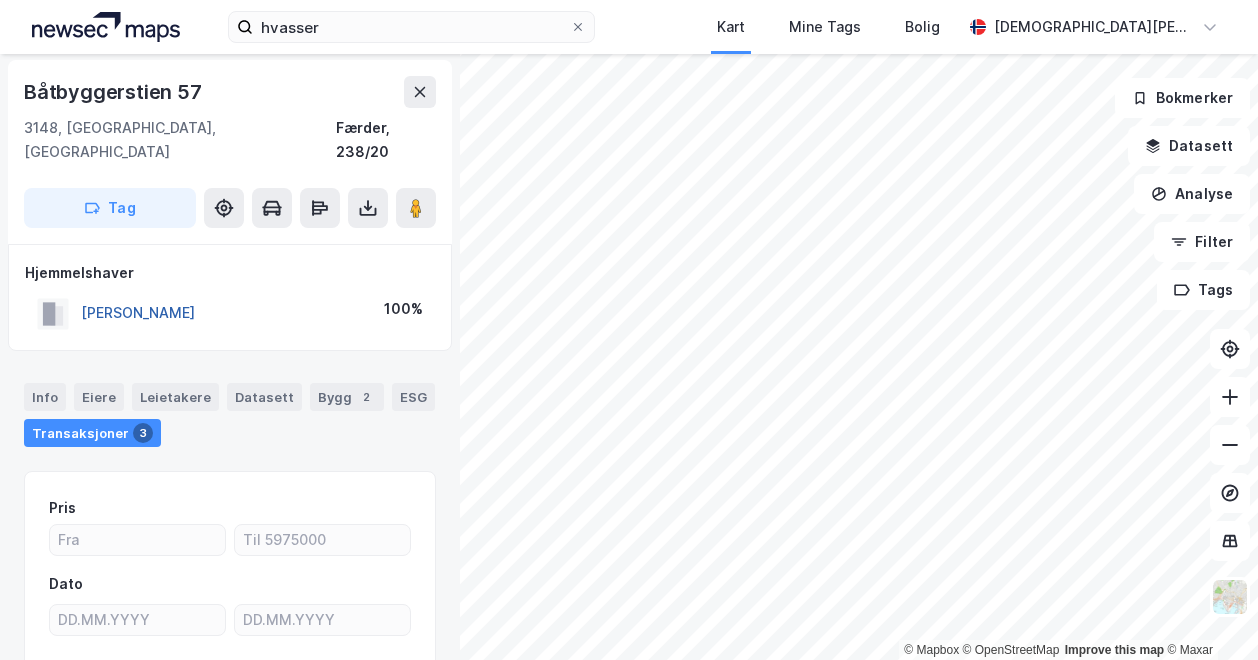 click on "[PERSON_NAME]" at bounding box center (0, 0) 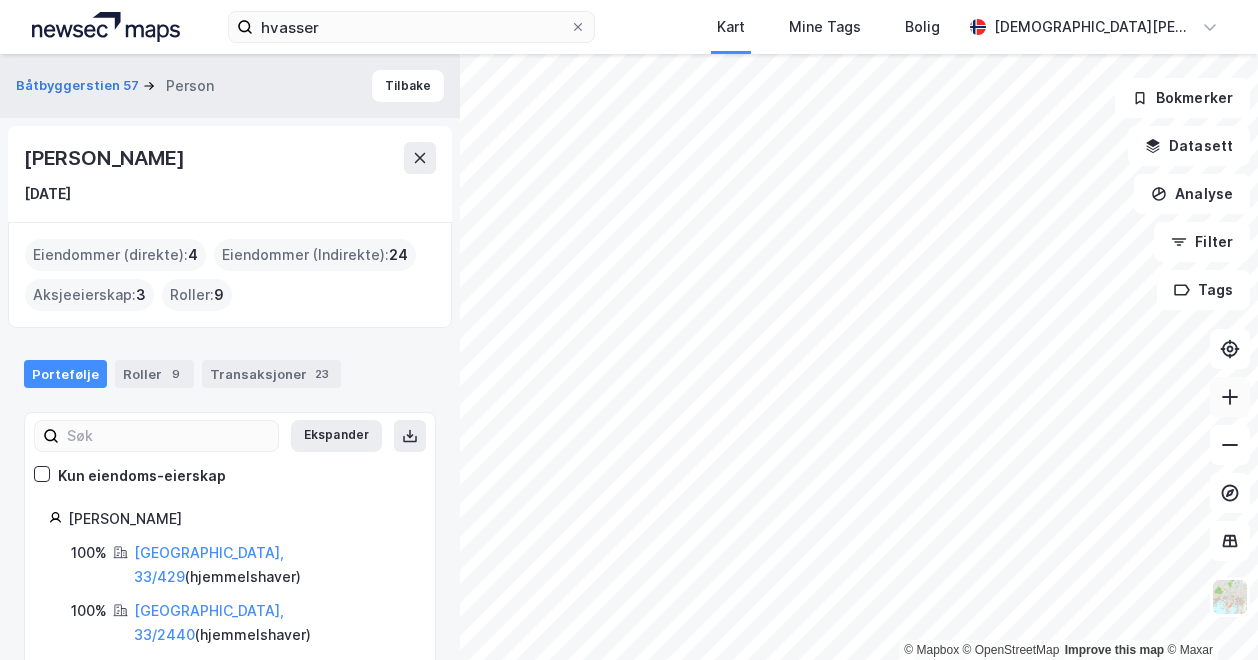 click 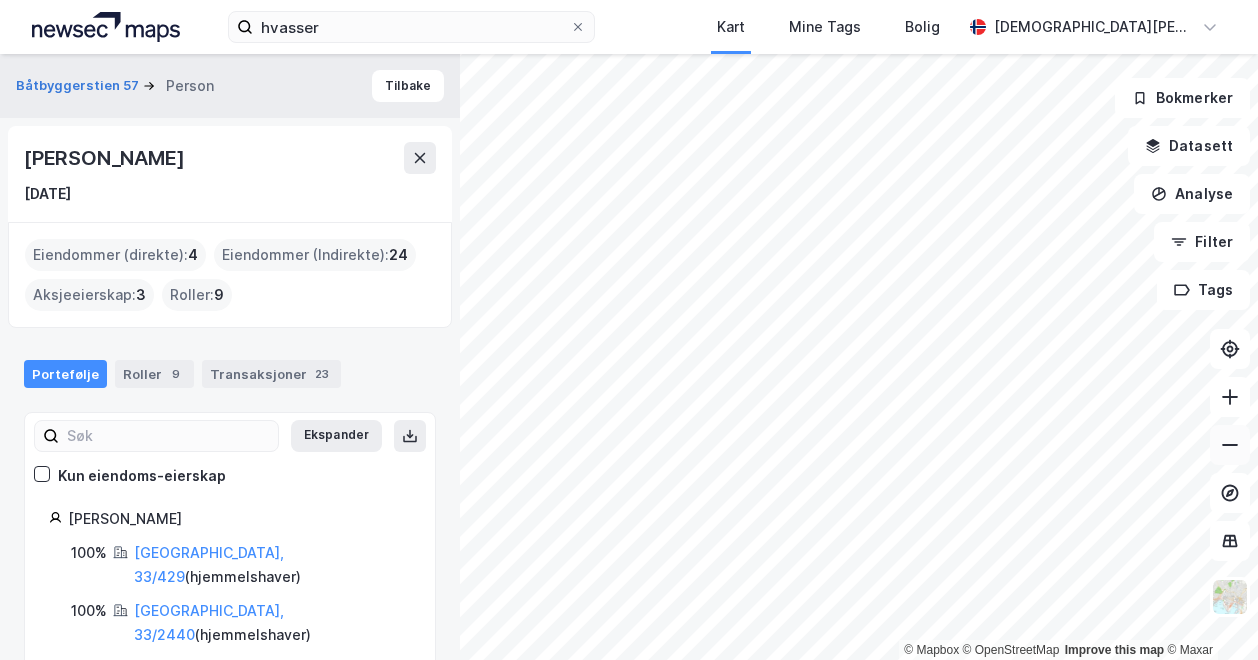 click 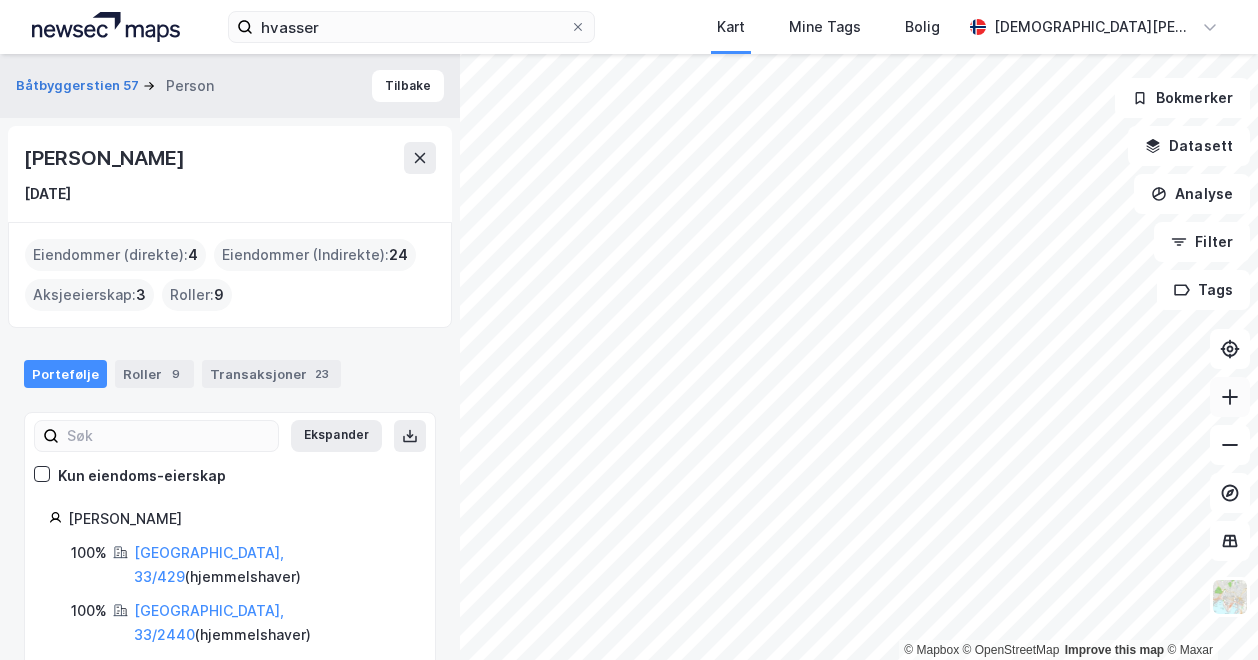 click at bounding box center (1230, 397) 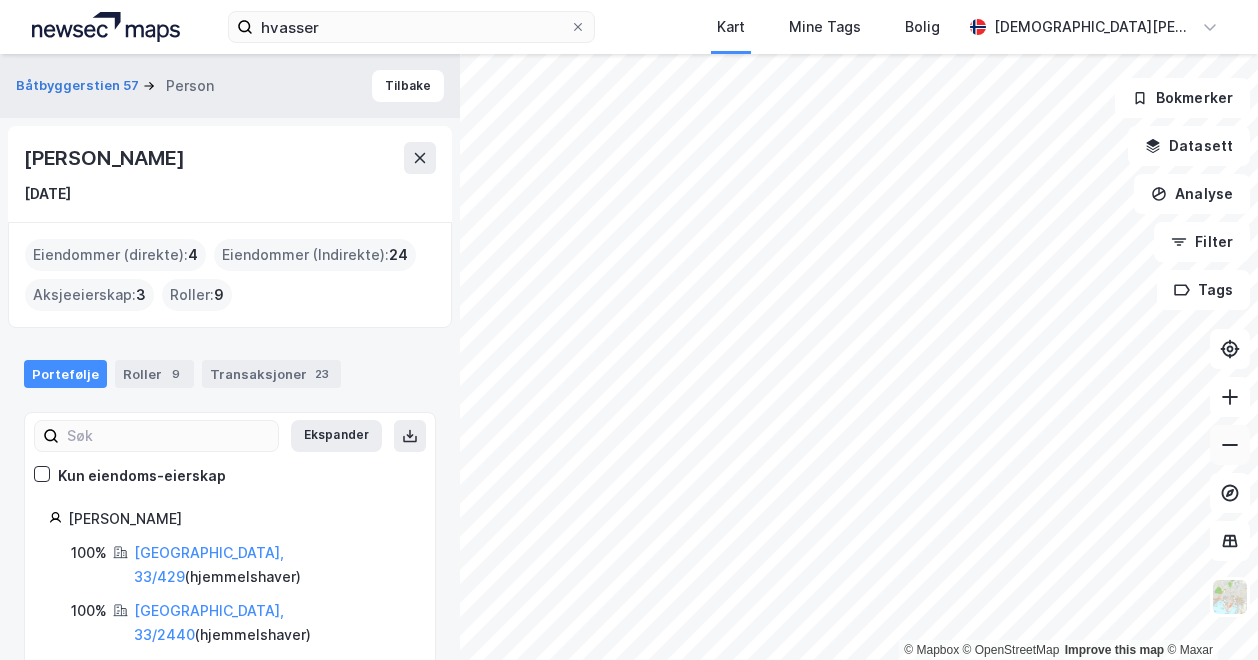 click 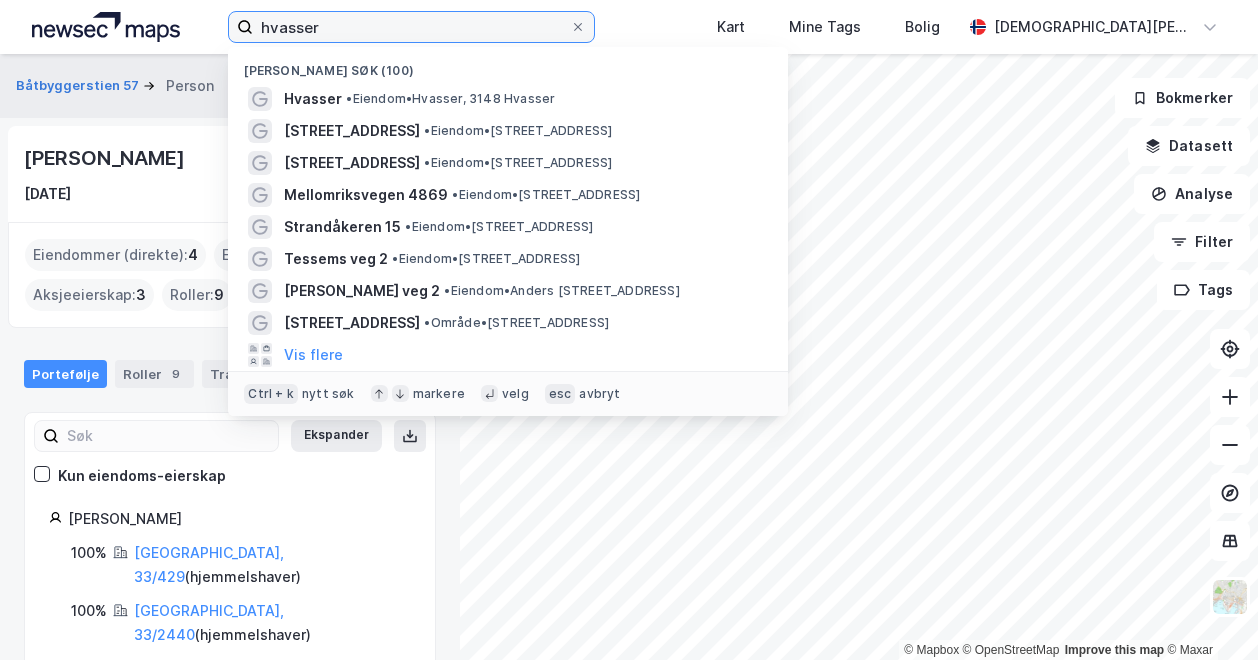 click on "hvasser" at bounding box center [411, 27] 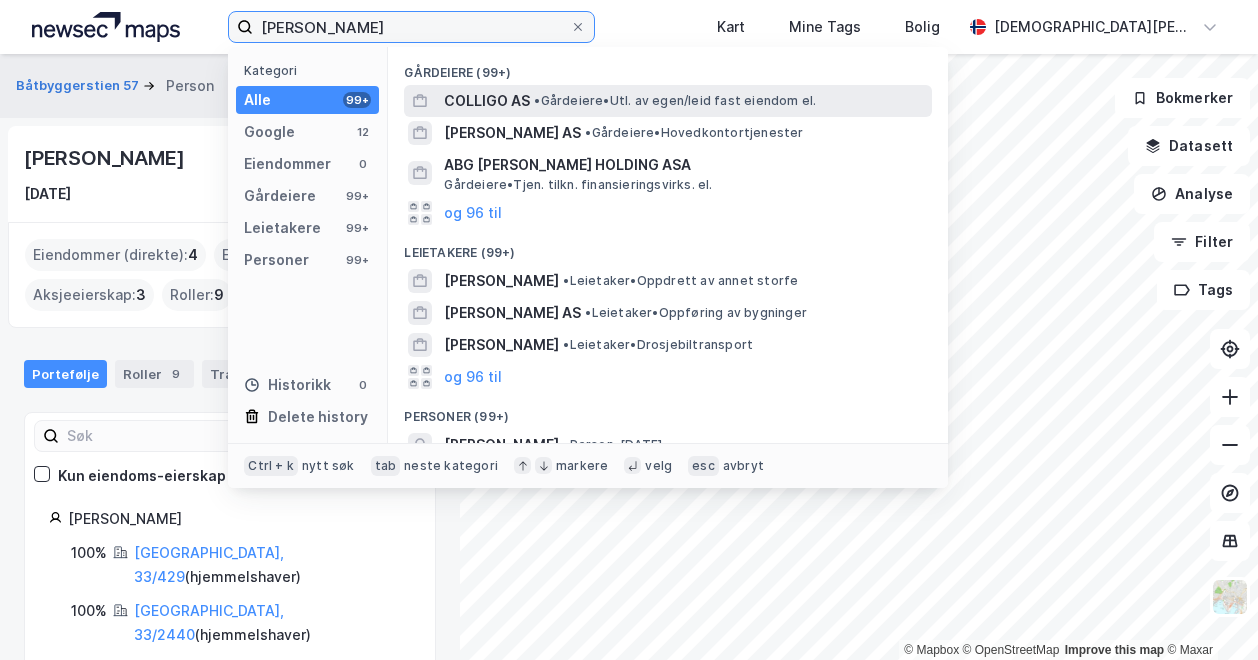 scroll, scrollTop: 275, scrollLeft: 0, axis: vertical 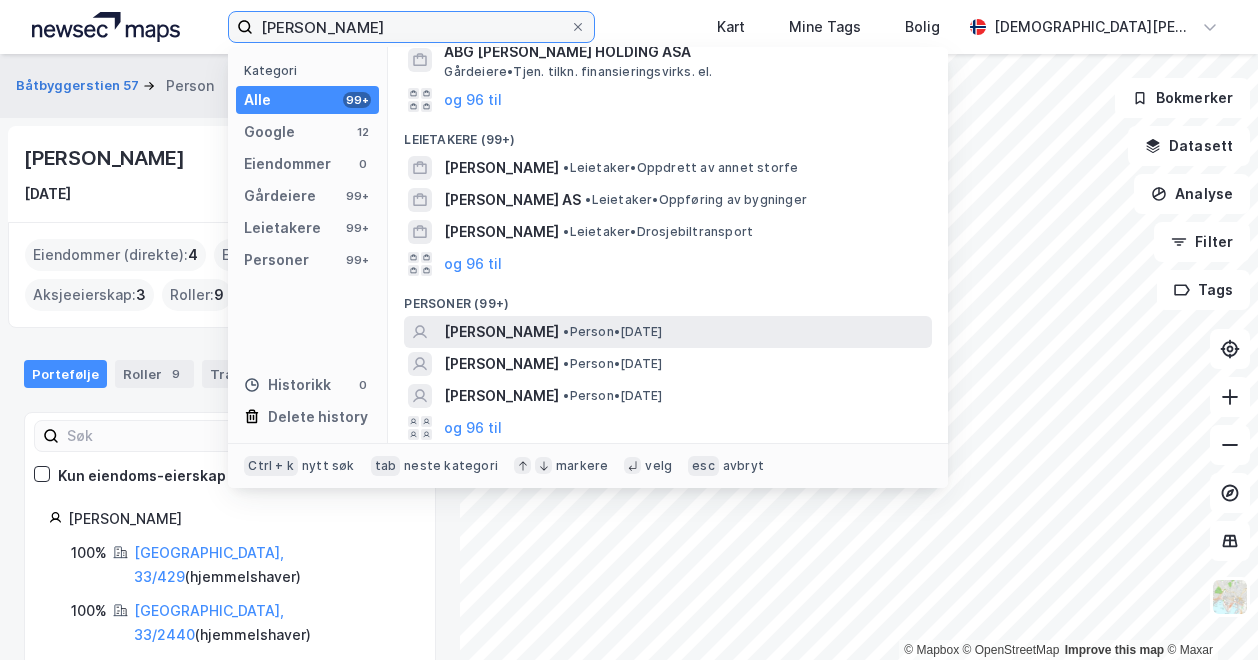 type on "[PERSON_NAME]" 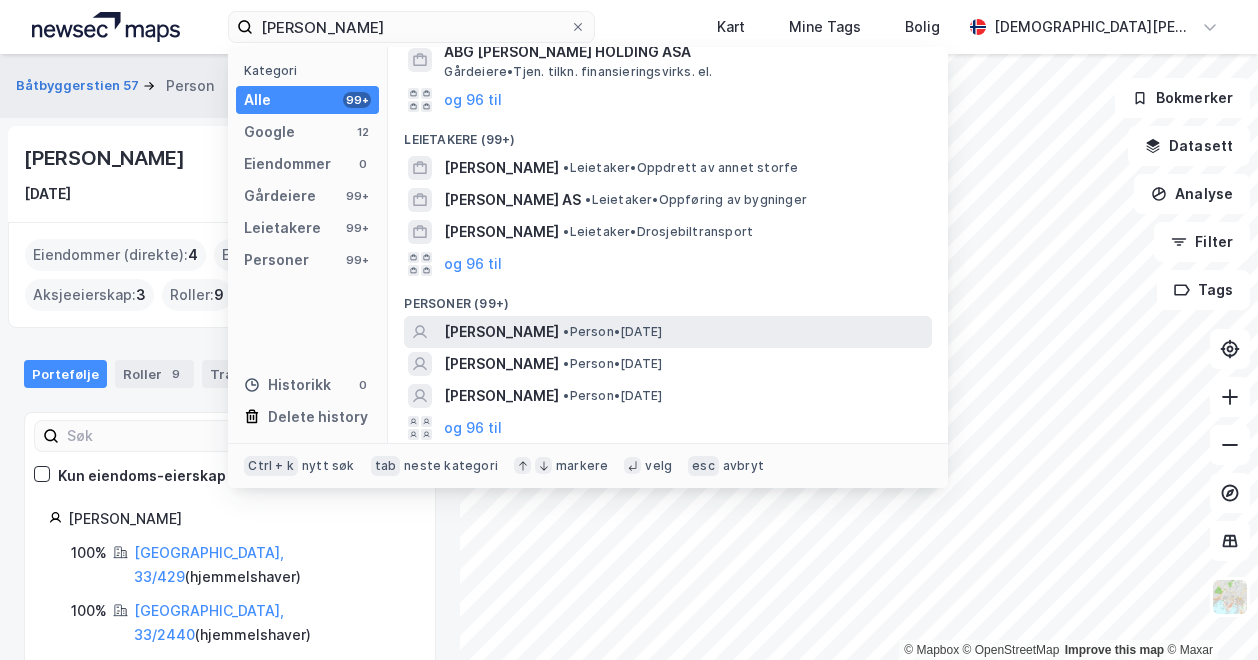 click on "•  Person  •  [DATE]" at bounding box center (612, 332) 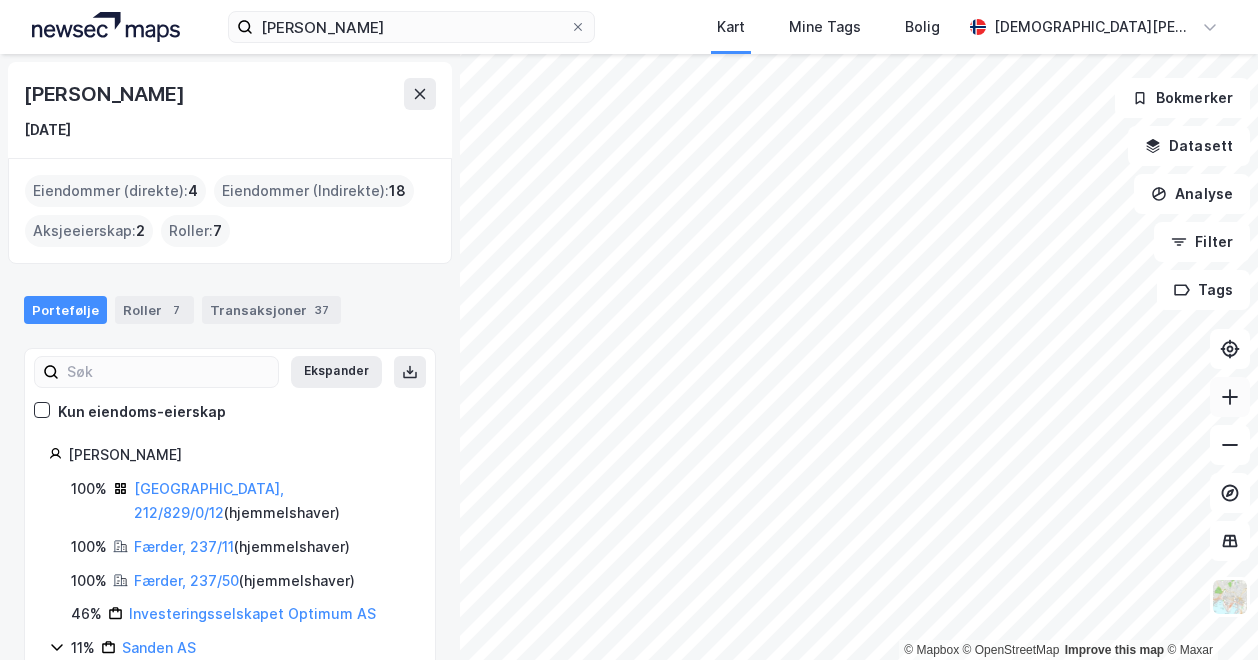 click 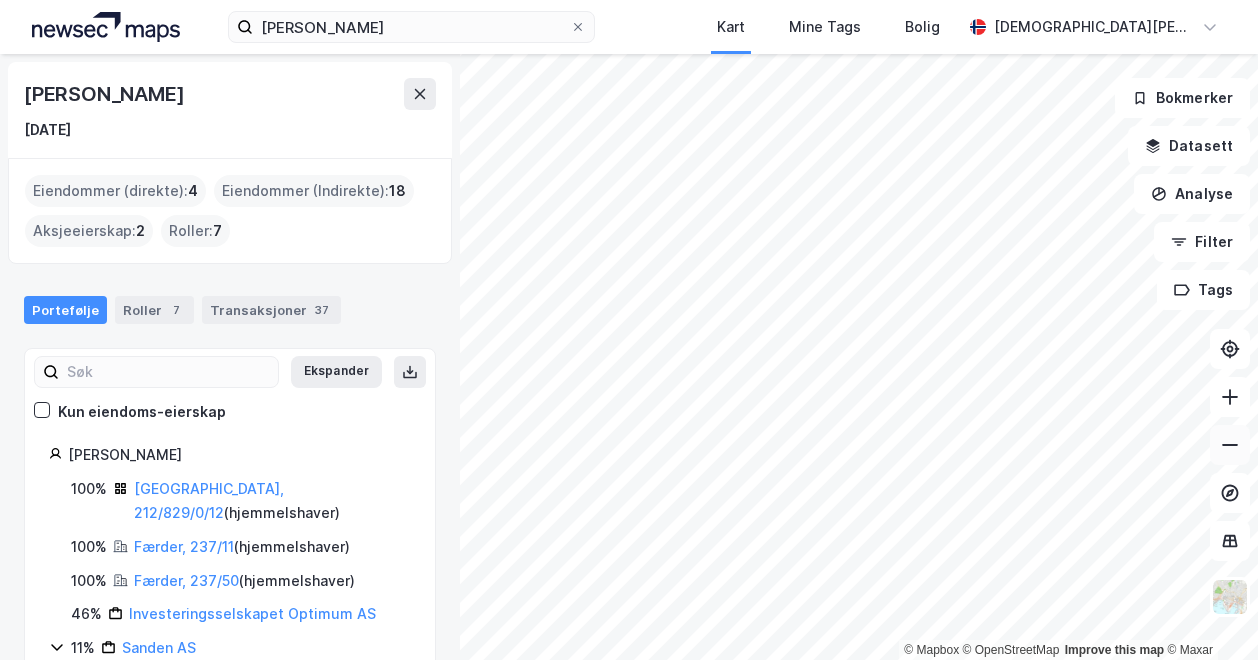 click 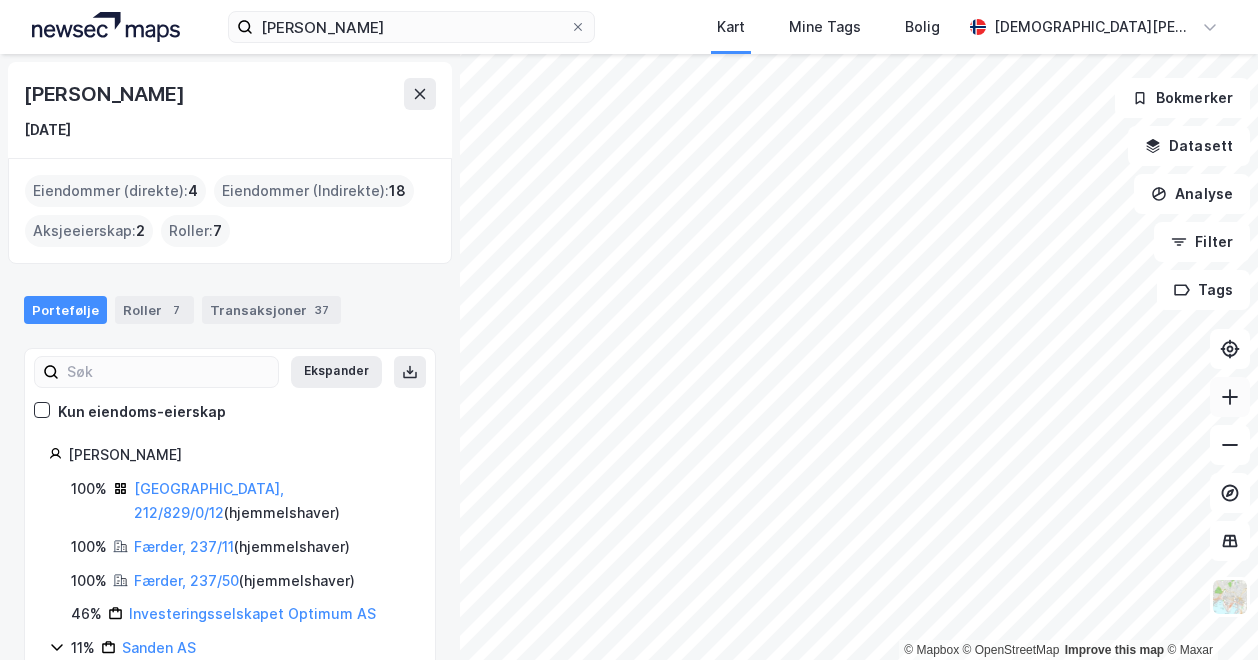 click at bounding box center (1230, 397) 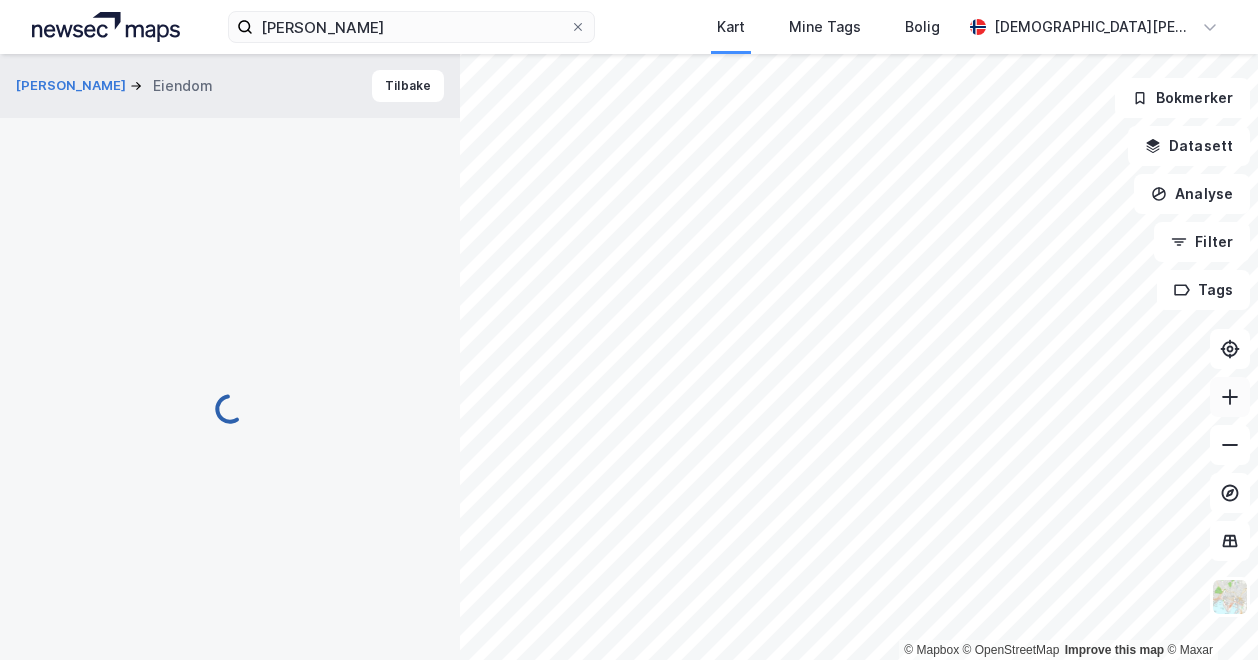 scroll, scrollTop: 2, scrollLeft: 0, axis: vertical 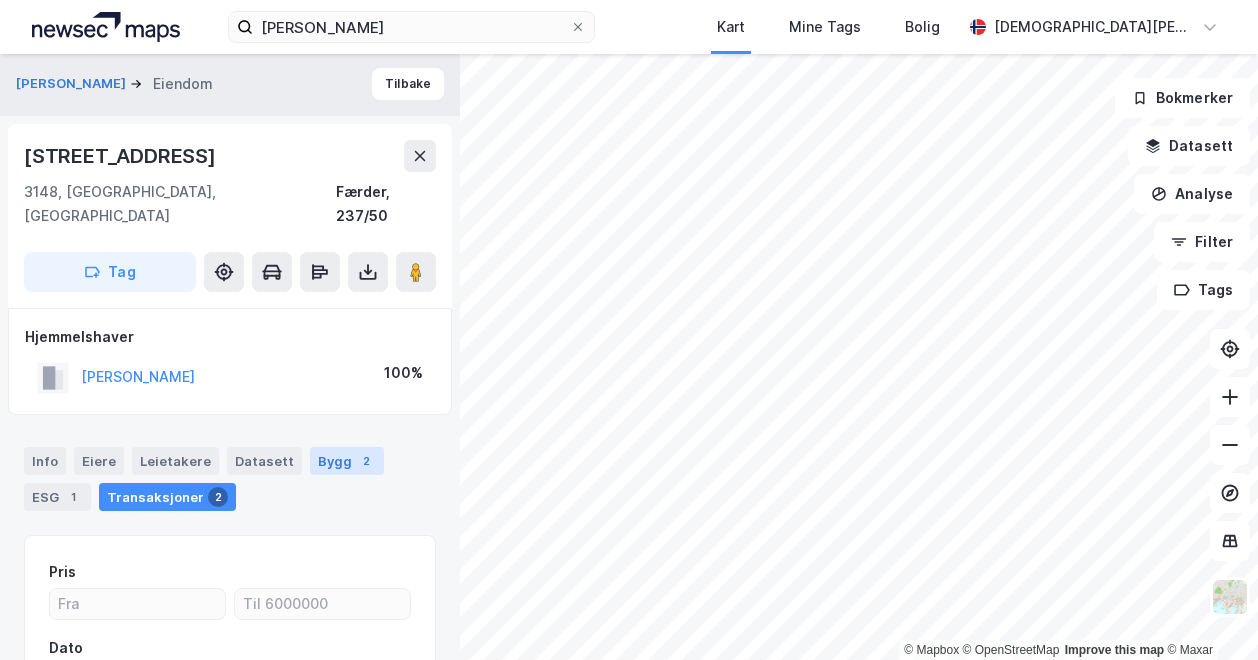 click on "2" at bounding box center (366, 461) 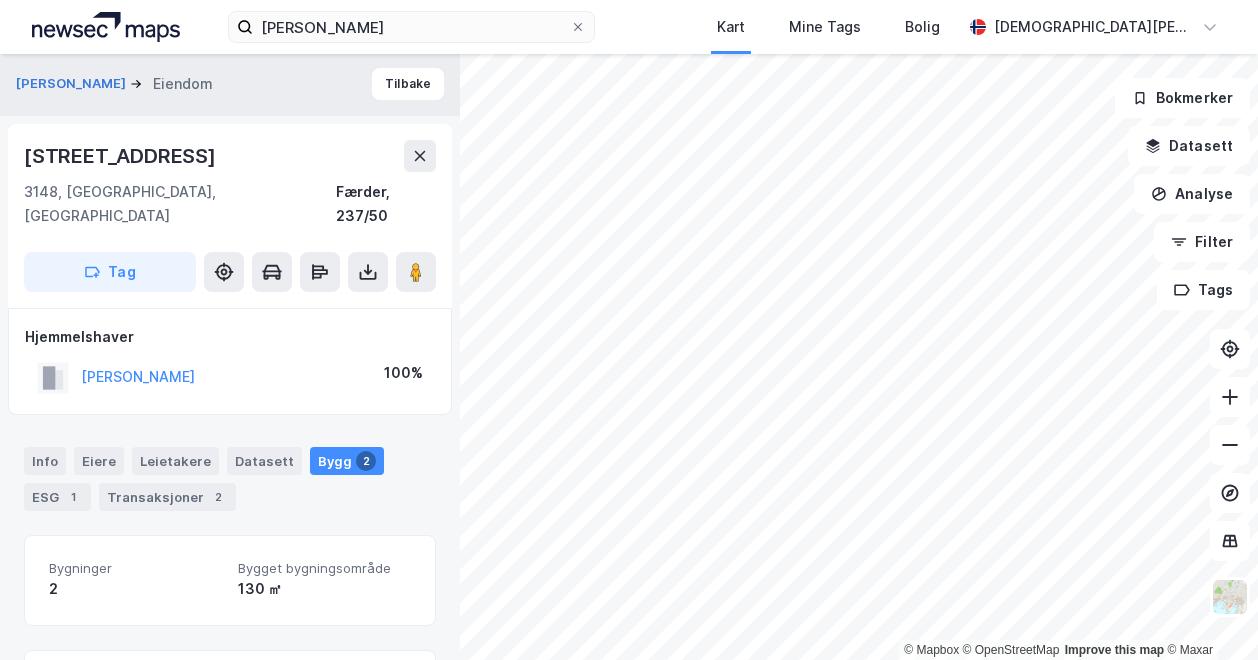 drag, startPoint x: 214, startPoint y: 154, endPoint x: 21, endPoint y: 160, distance: 193.09325 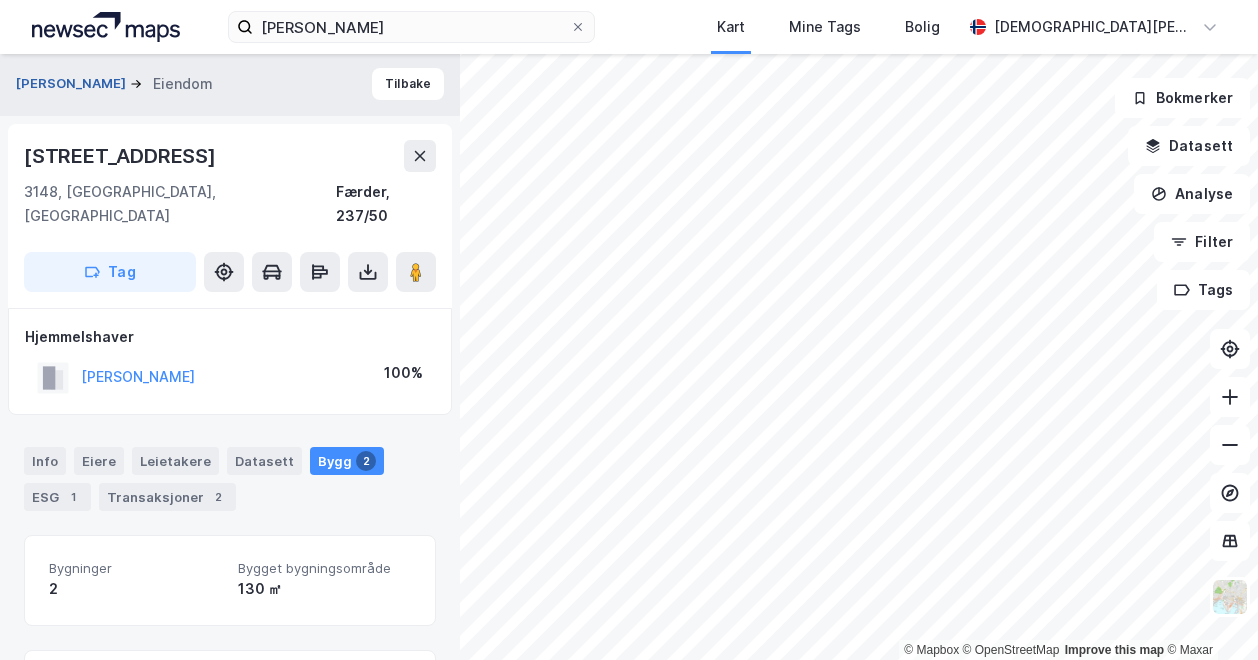 click on "[PERSON_NAME]" at bounding box center [73, 84] 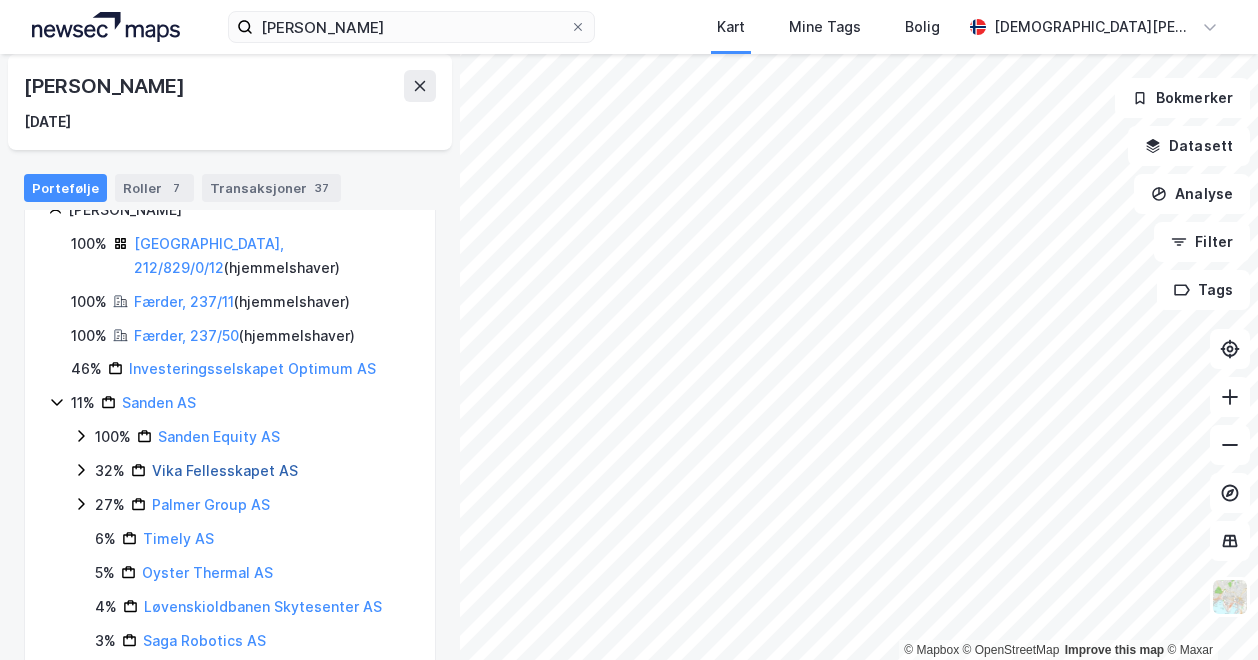 scroll, scrollTop: 0, scrollLeft: 0, axis: both 